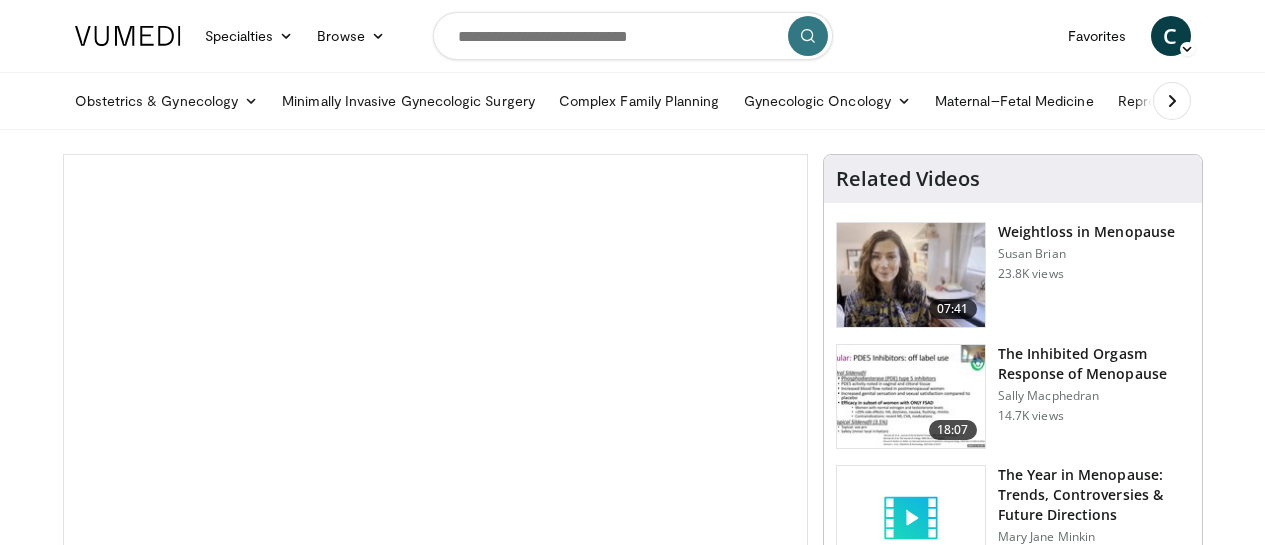 scroll, scrollTop: 0, scrollLeft: 0, axis: both 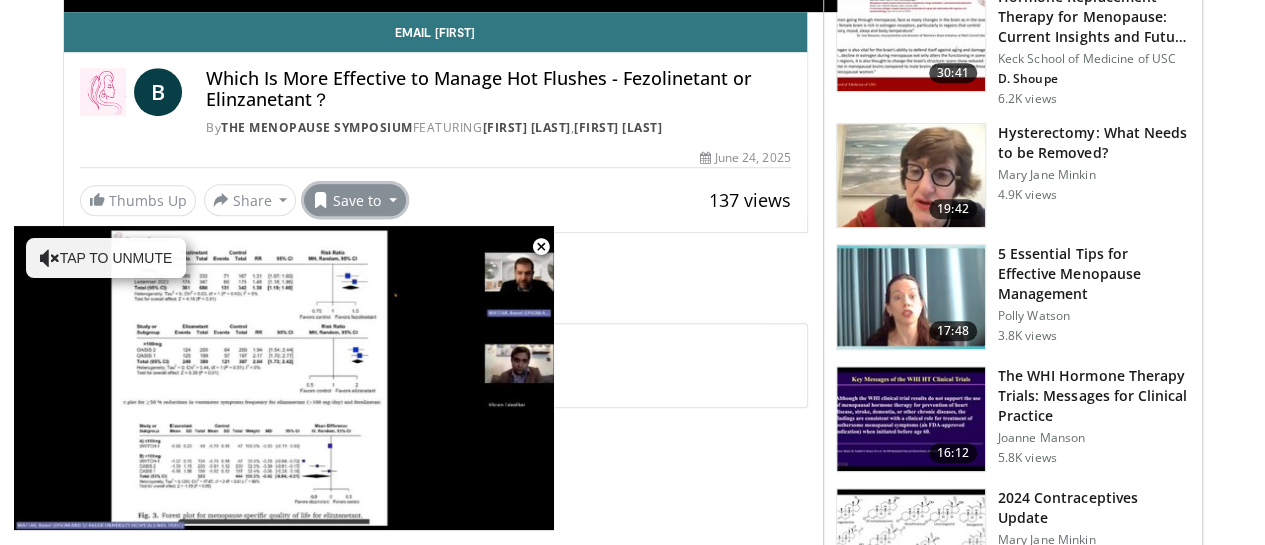 click on "Save to" at bounding box center [355, 200] 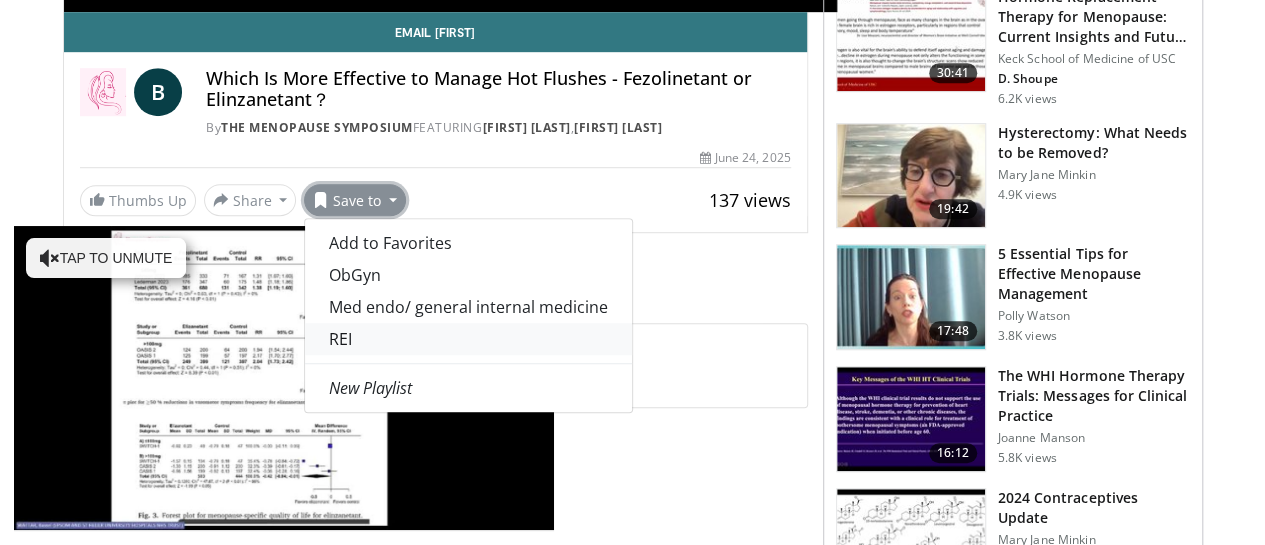 click on "REI" at bounding box center (468, 339) 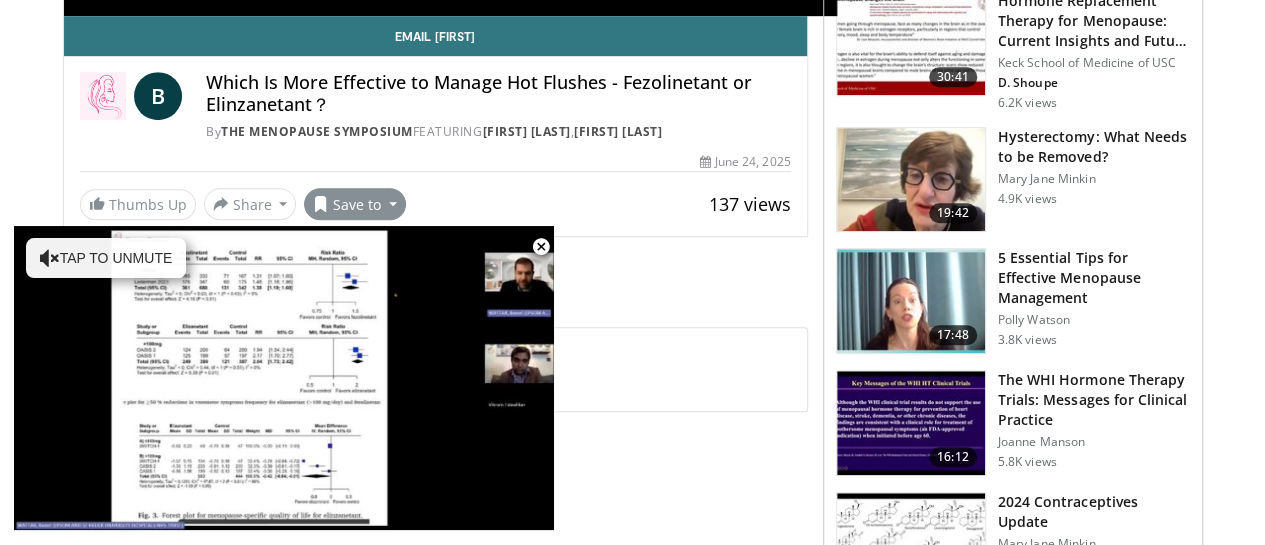 scroll, scrollTop: 600, scrollLeft: 0, axis: vertical 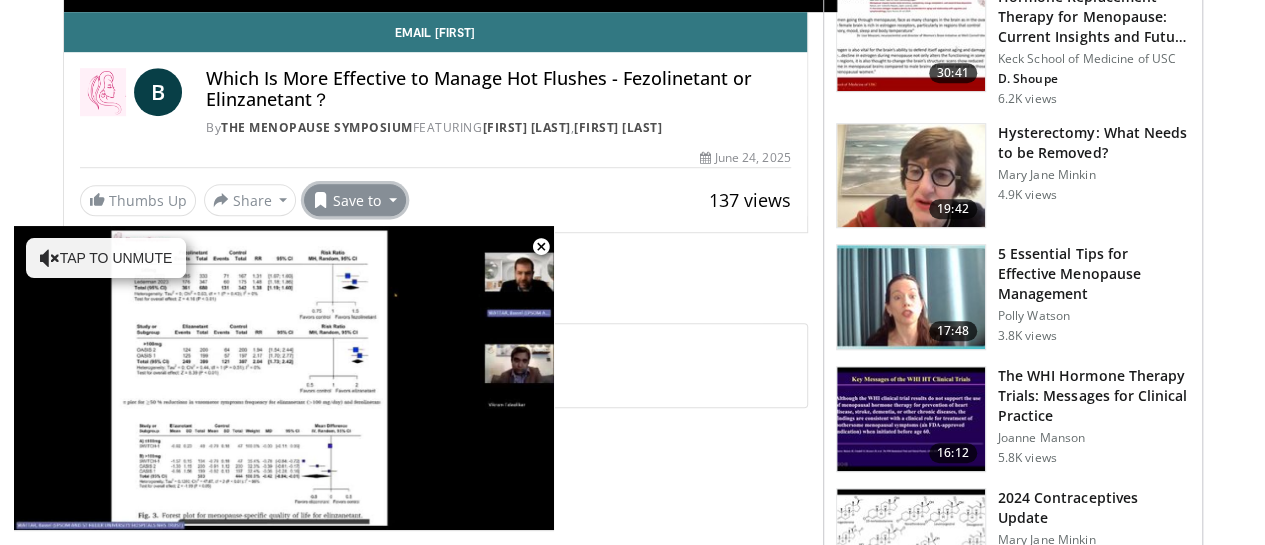 click on "Save to" at bounding box center (355, 200) 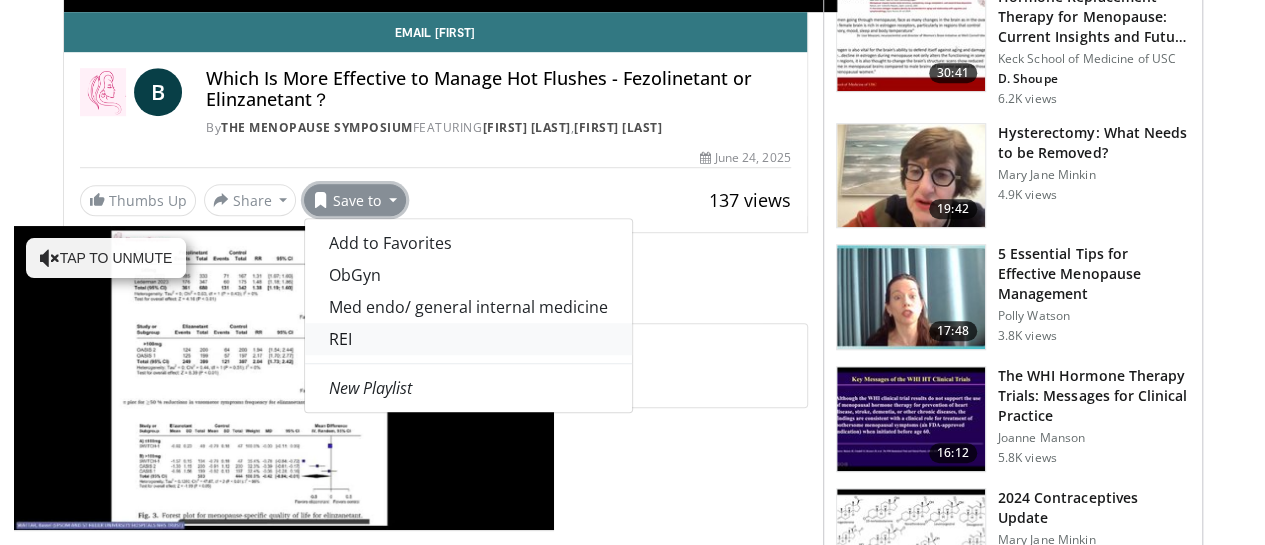 click on "REI" at bounding box center [468, 339] 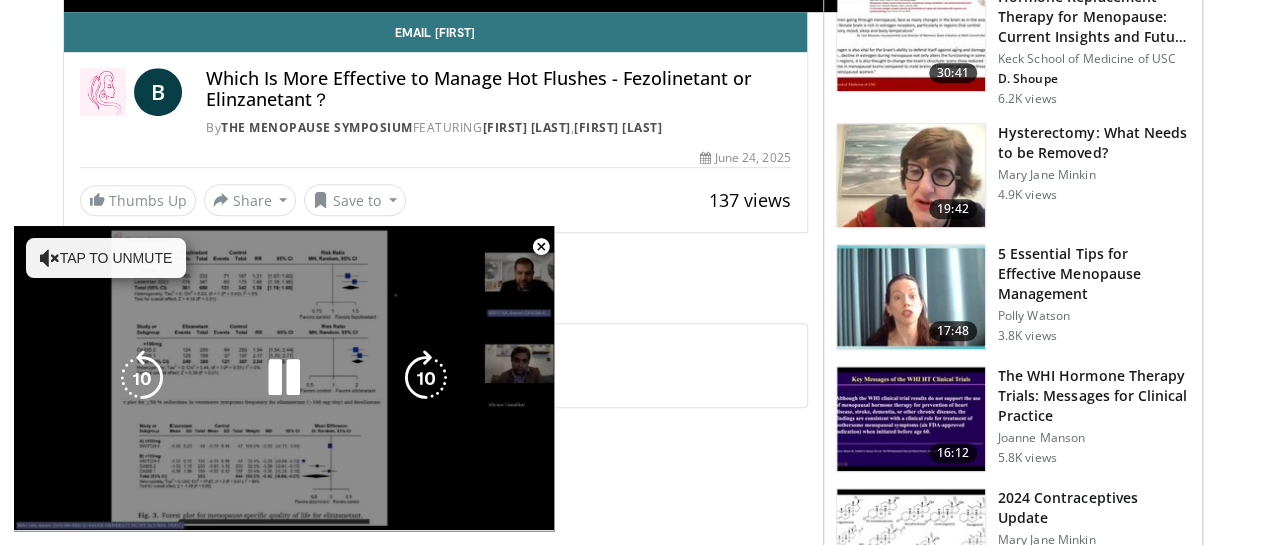 scroll, scrollTop: 665, scrollLeft: 0, axis: vertical 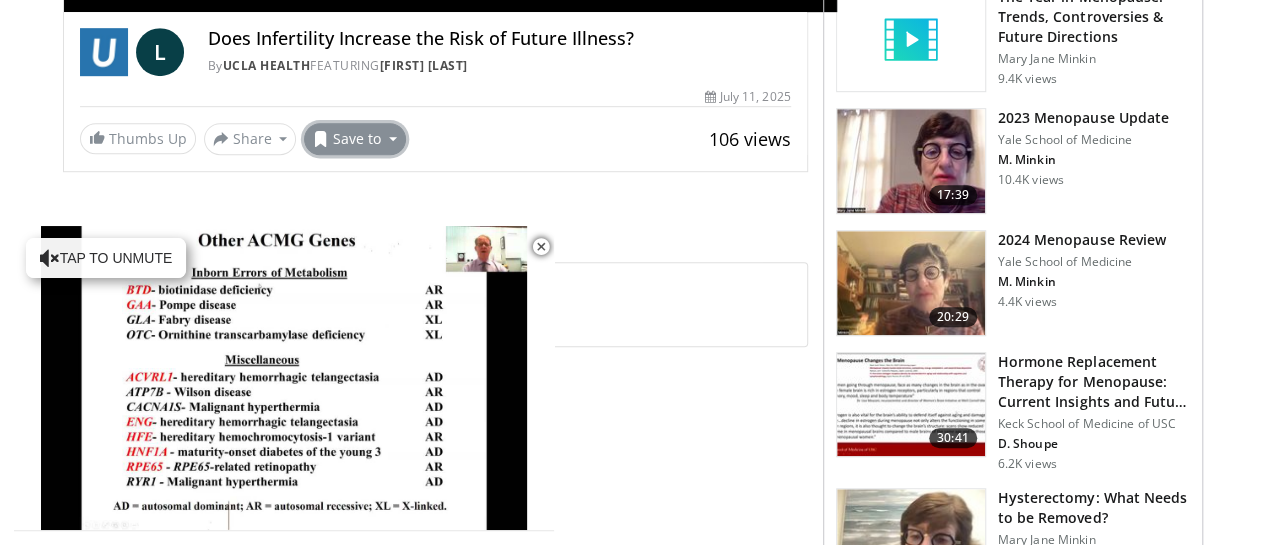 click on "Save to" at bounding box center (355, 139) 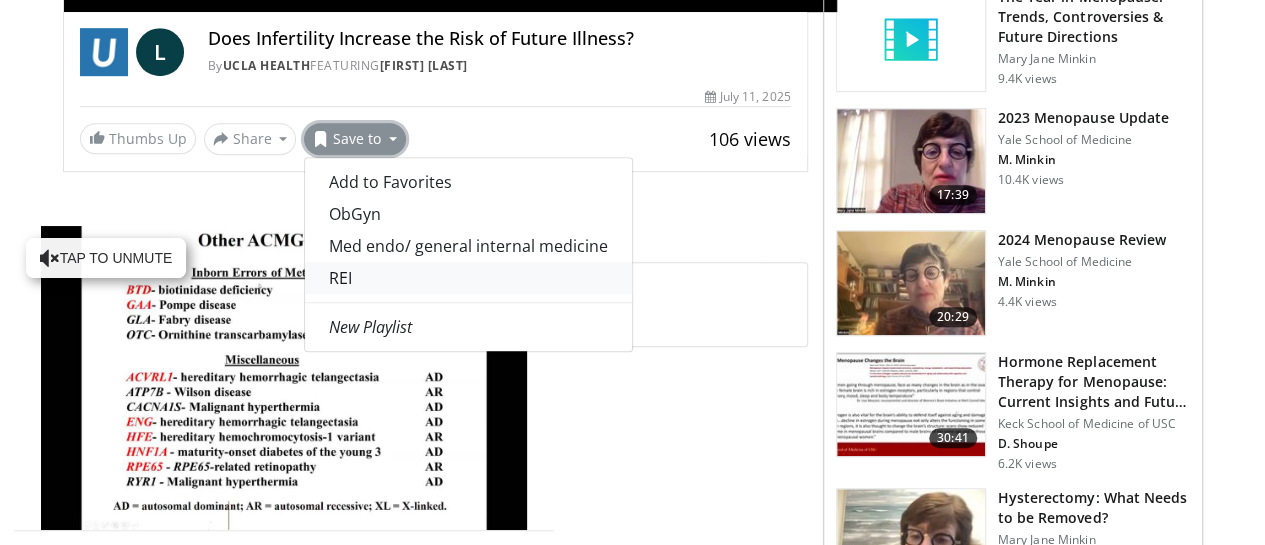 click on "REI" at bounding box center [468, 278] 